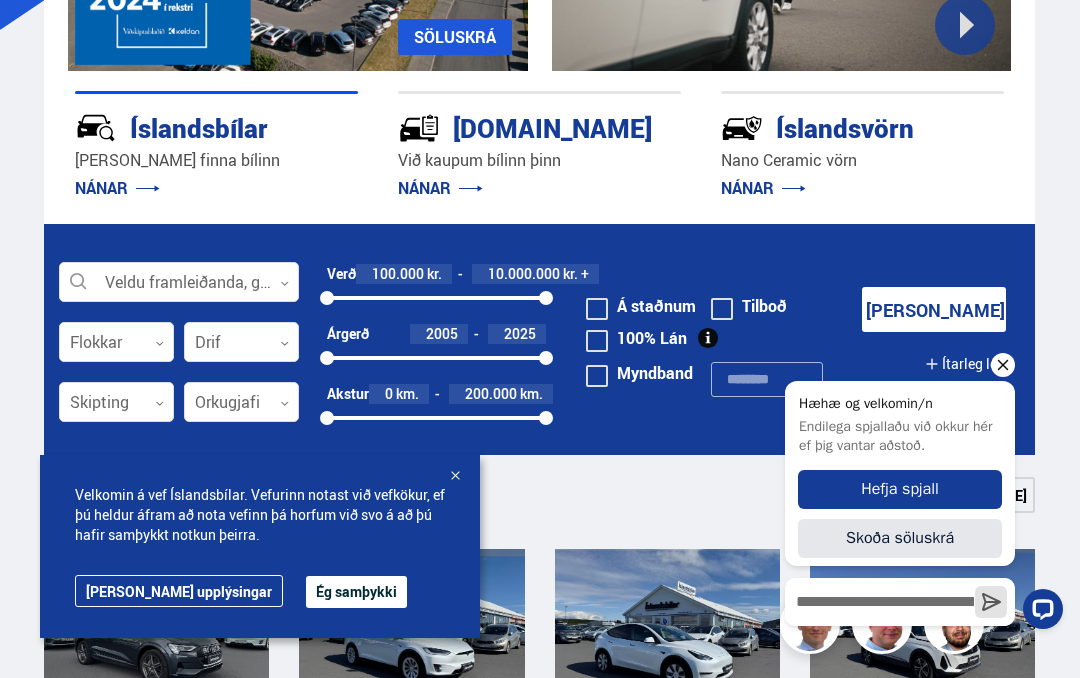 scroll, scrollTop: 325, scrollLeft: 0, axis: vertical 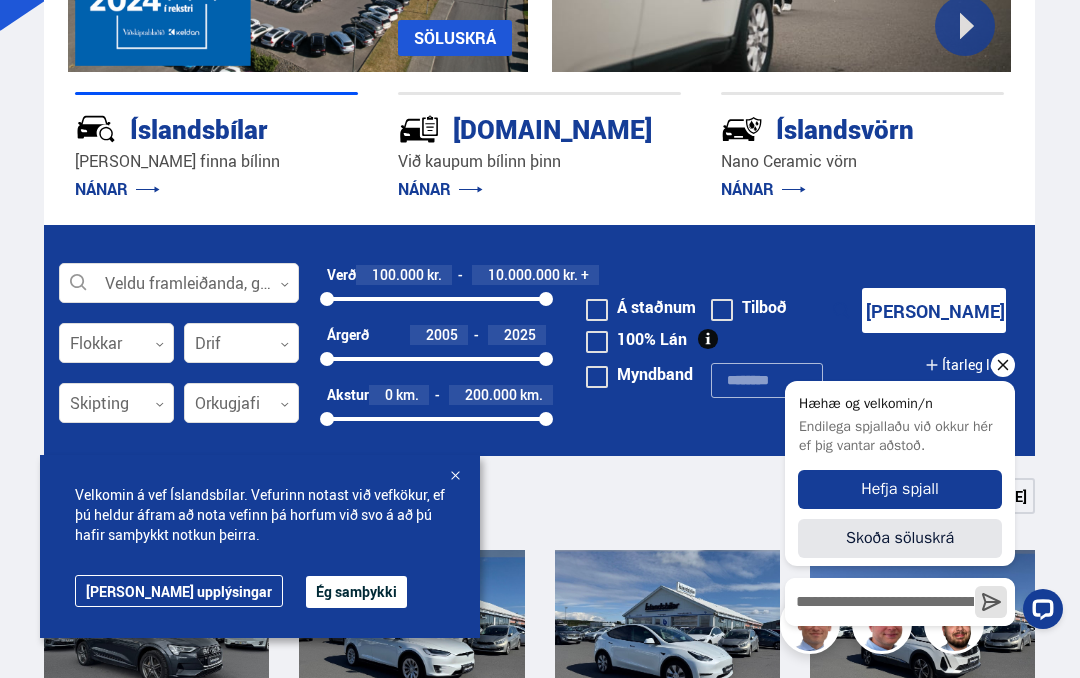 click on "Endilega spjallaðu við okkur hér ef þig vantar aðstoð." at bounding box center [900, 437] 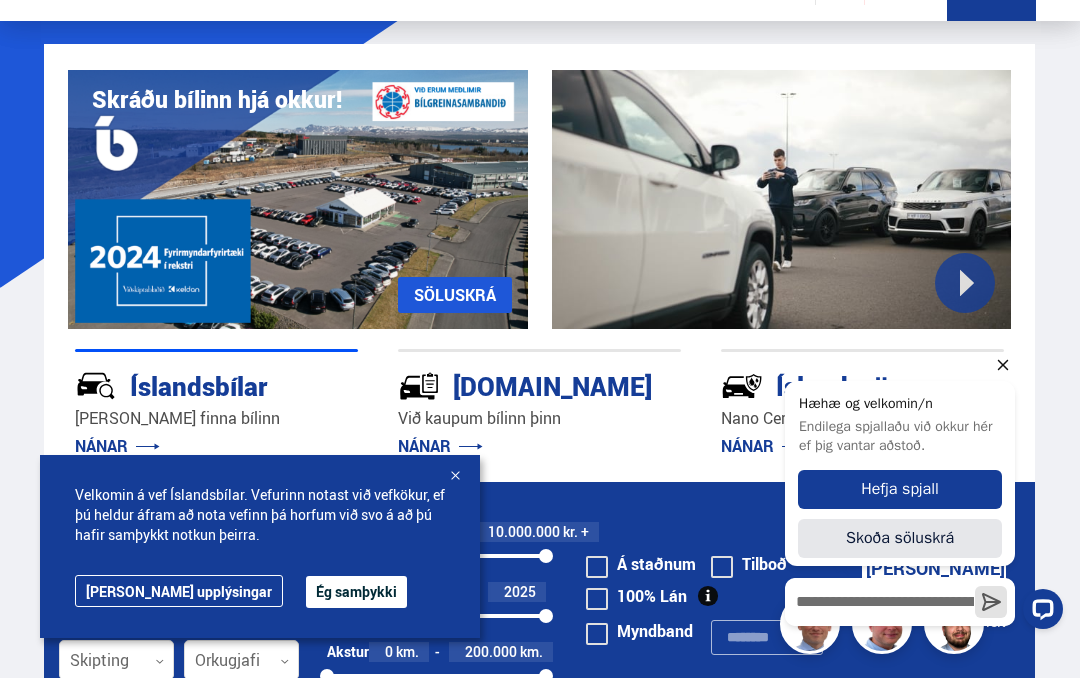 scroll, scrollTop: 66, scrollLeft: 0, axis: vertical 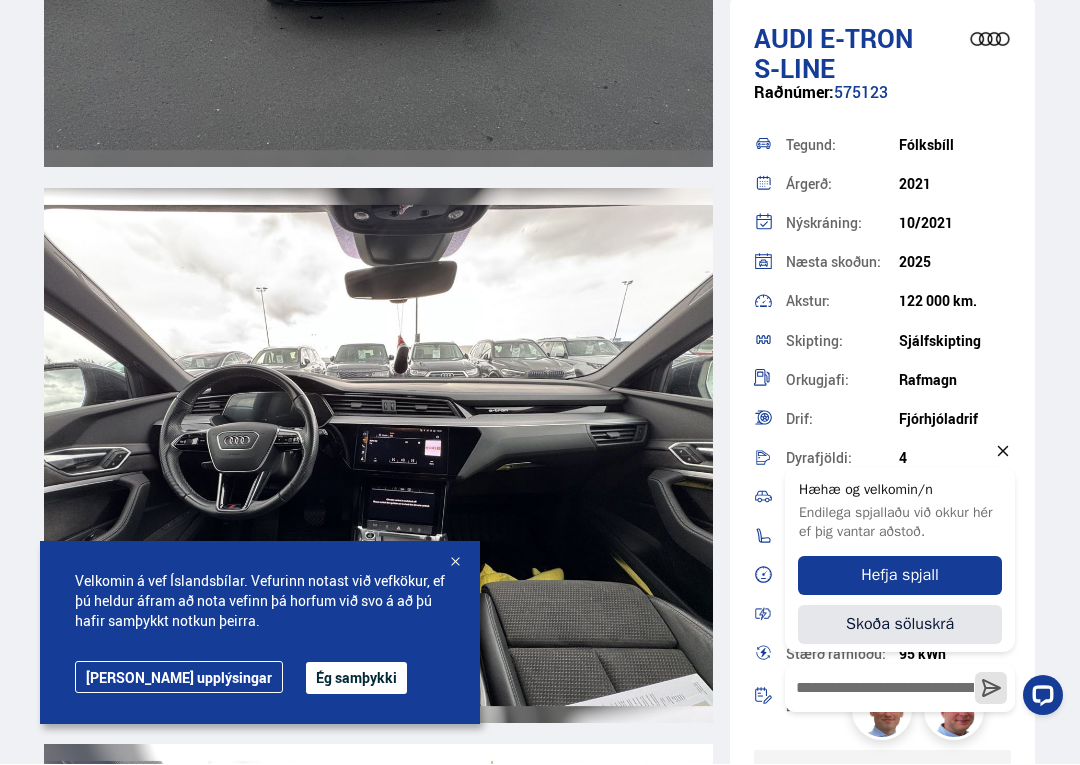 click at bounding box center (455, 564) 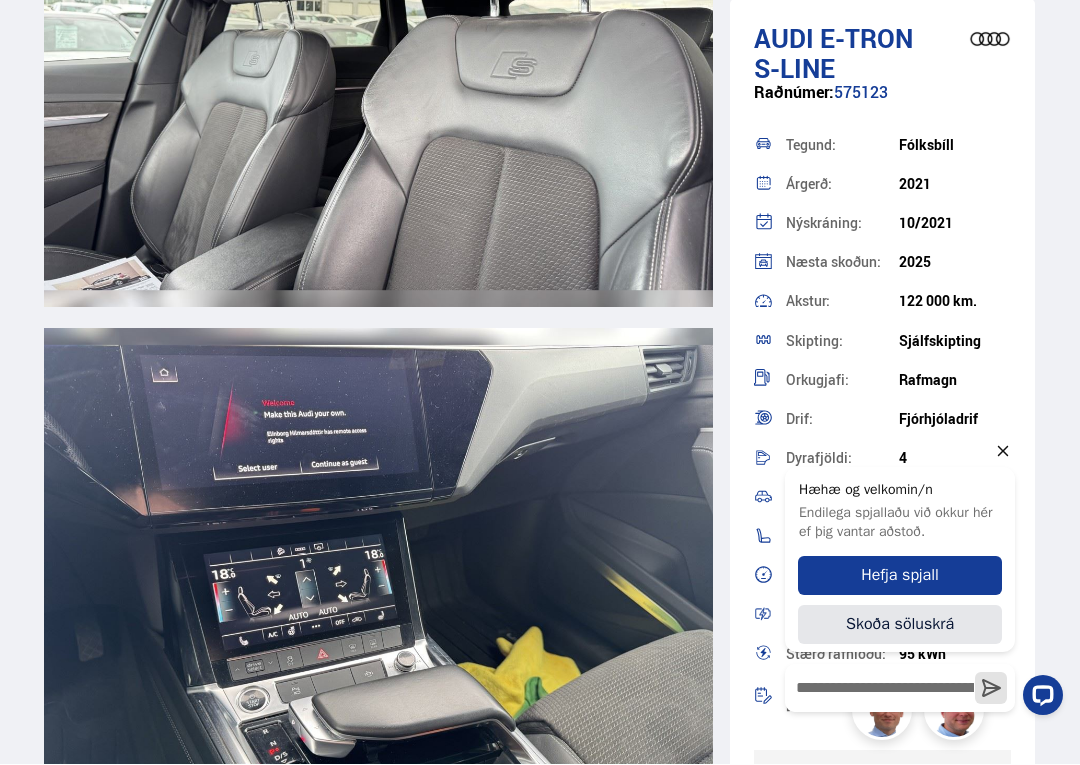 scroll, scrollTop: 9115, scrollLeft: 0, axis: vertical 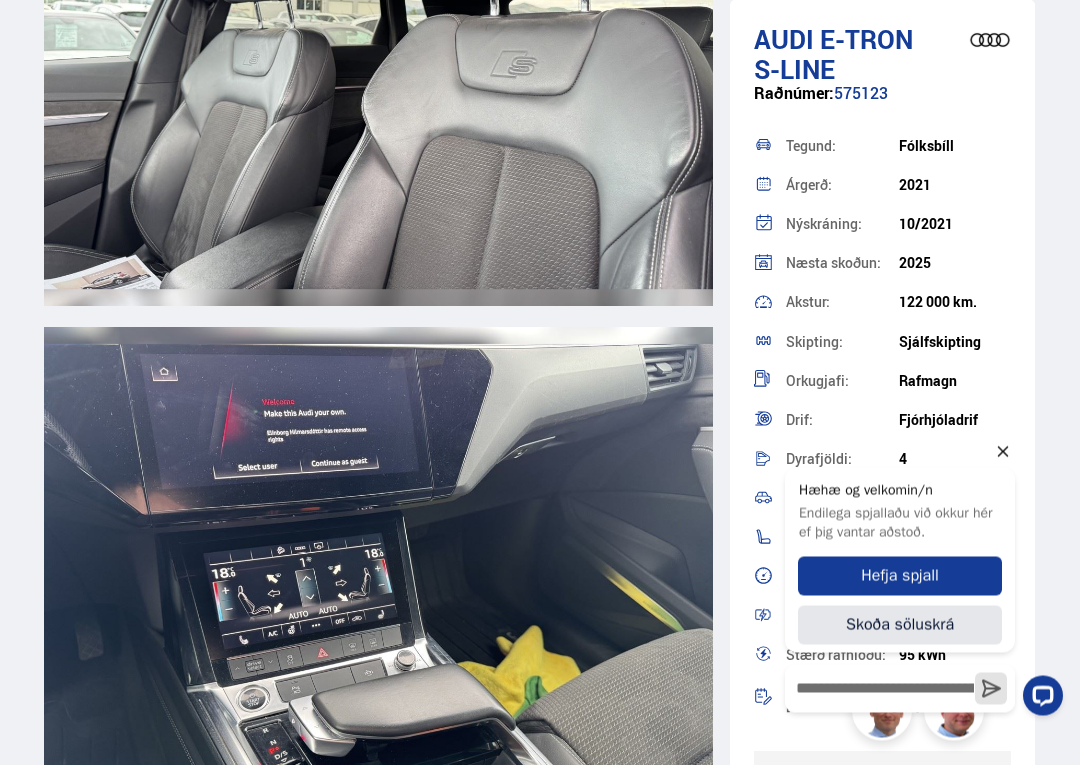 click on "e-tron S-LINE" at bounding box center (833, 54) 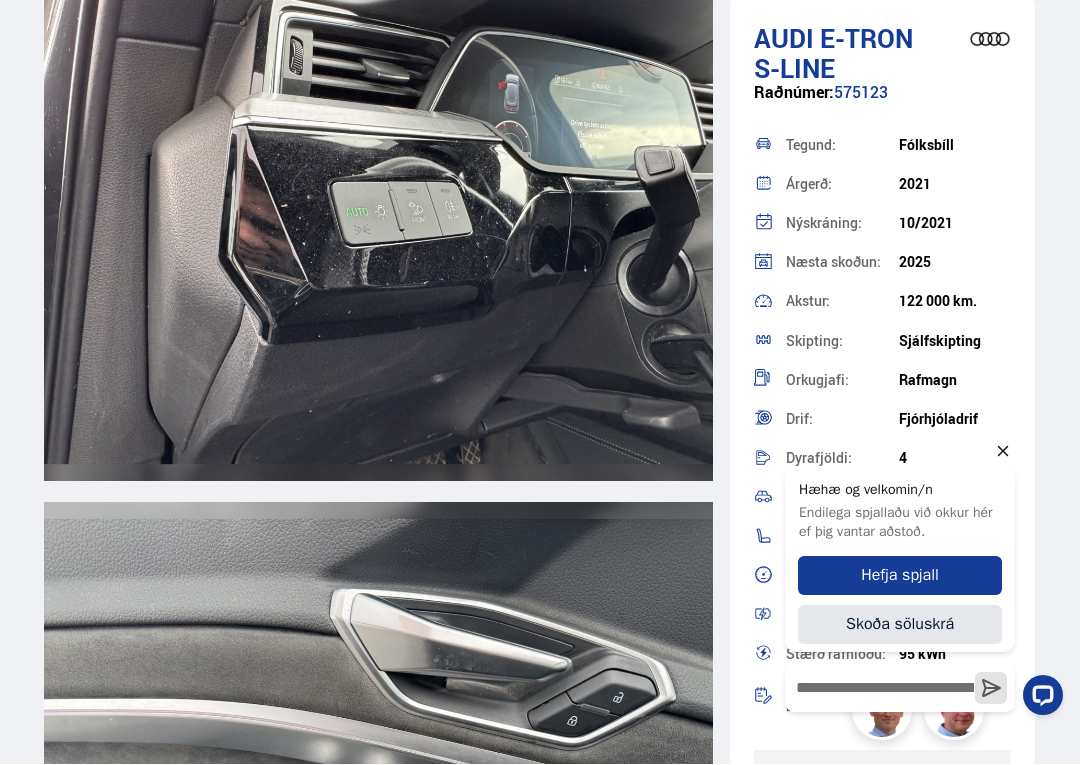 scroll, scrollTop: 13387, scrollLeft: 0, axis: vertical 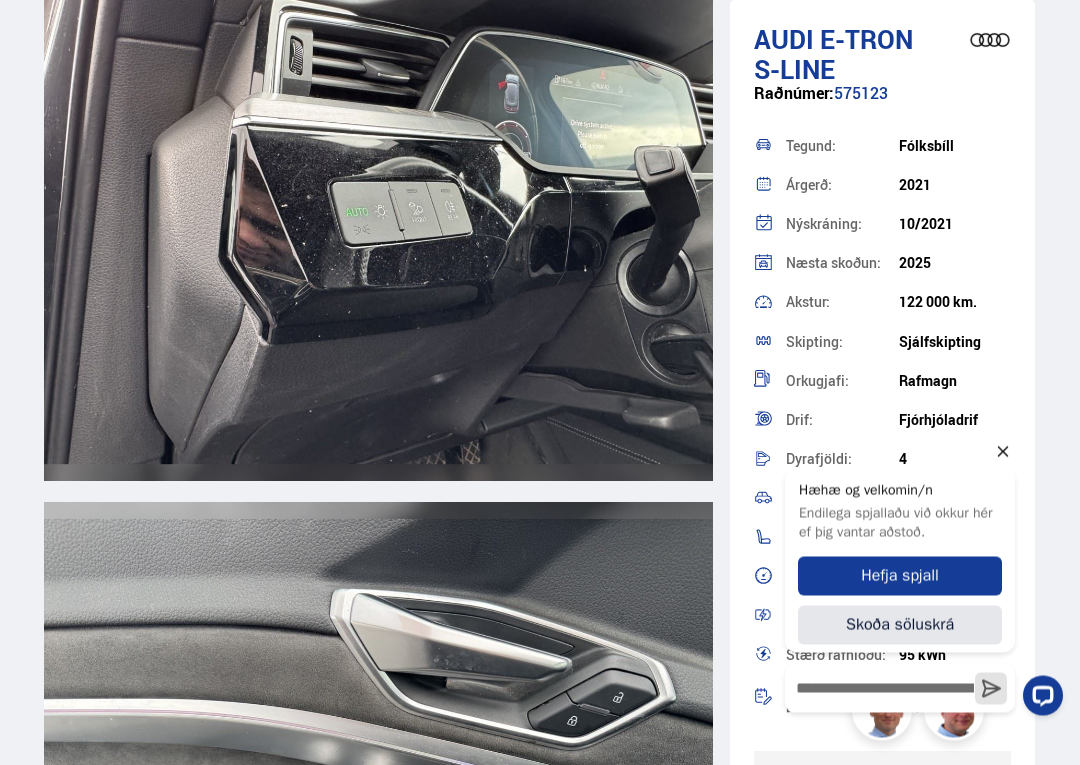 click 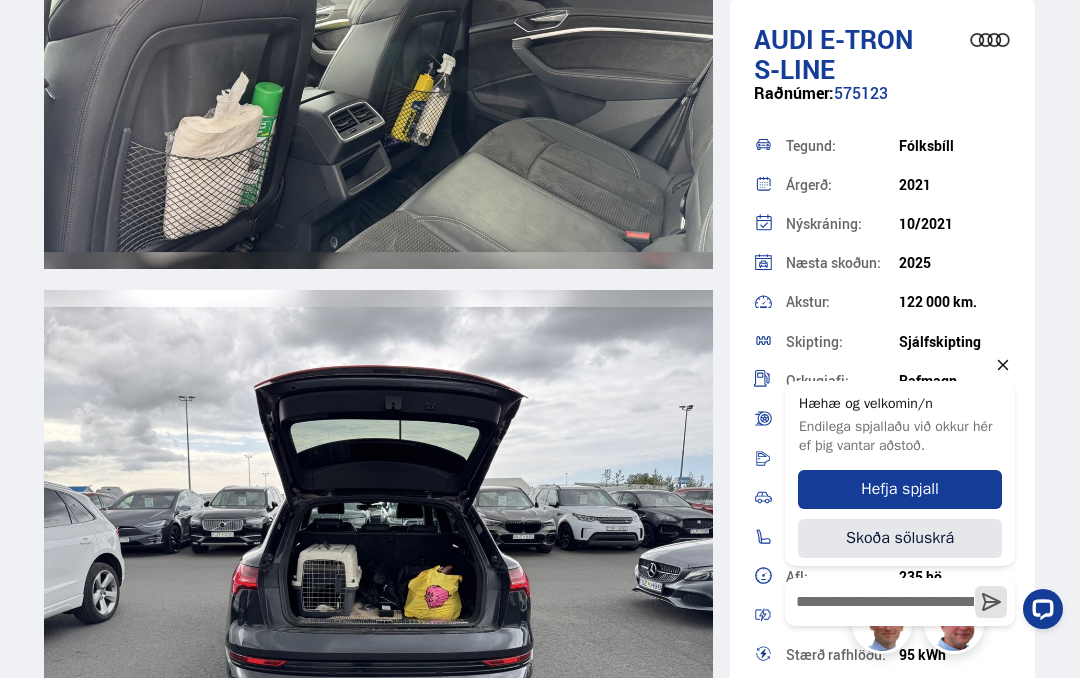 scroll, scrollTop: 12485, scrollLeft: 0, axis: vertical 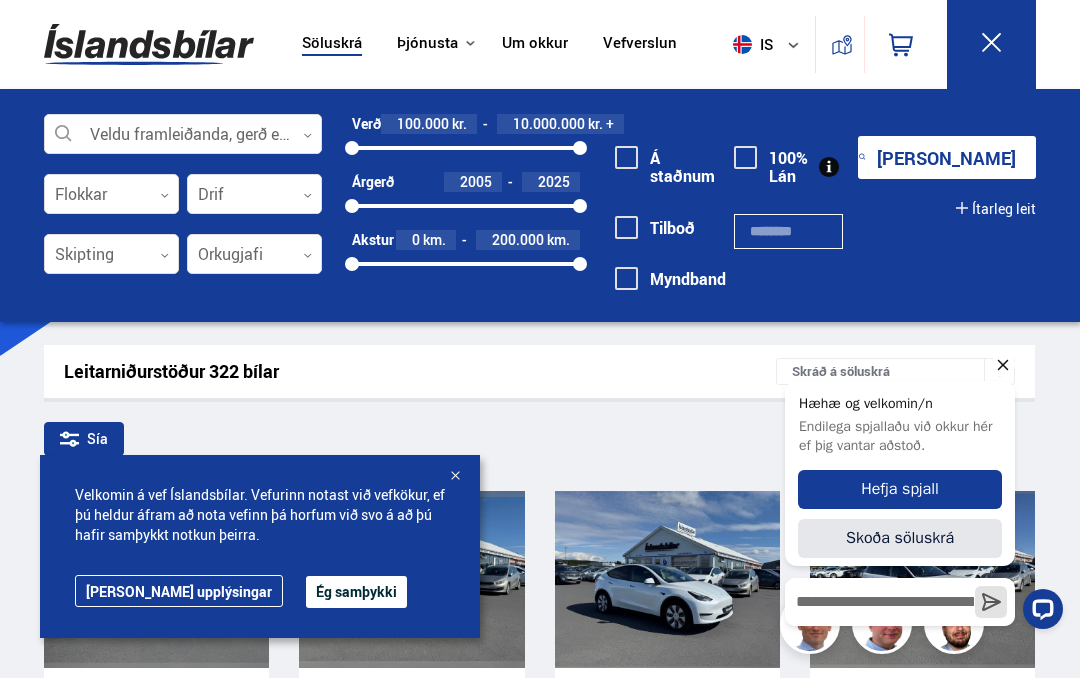 click on "Leitarniðurstöður 322 bílar
Skráð á söluskrá" at bounding box center [539, 371] 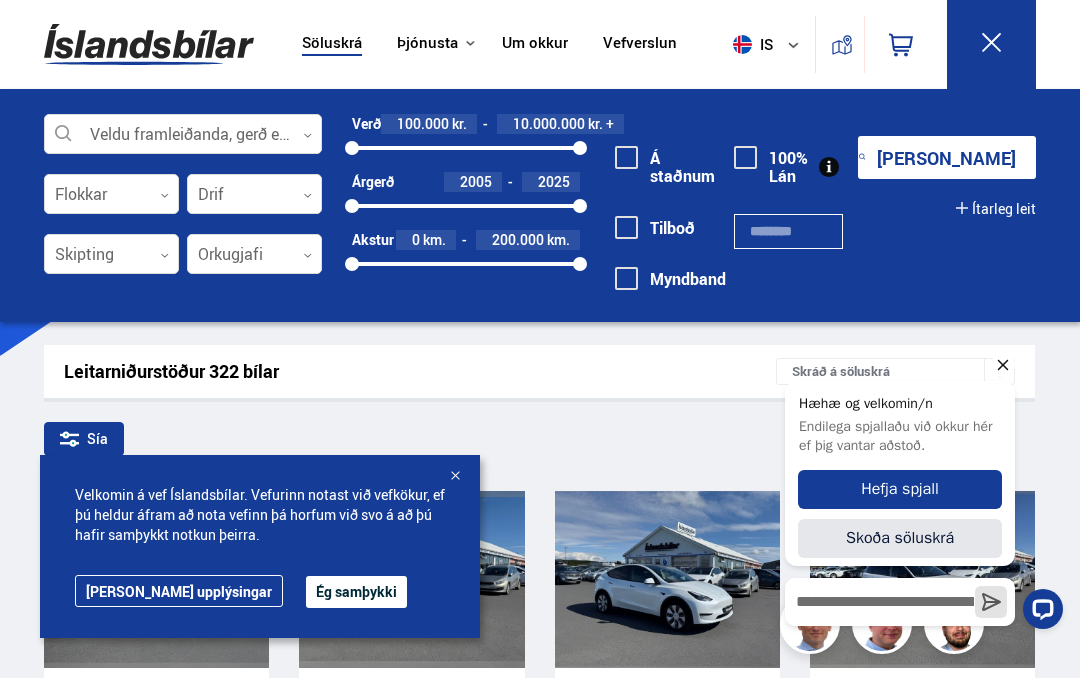 click on "[PERSON_NAME]" at bounding box center [947, 157] 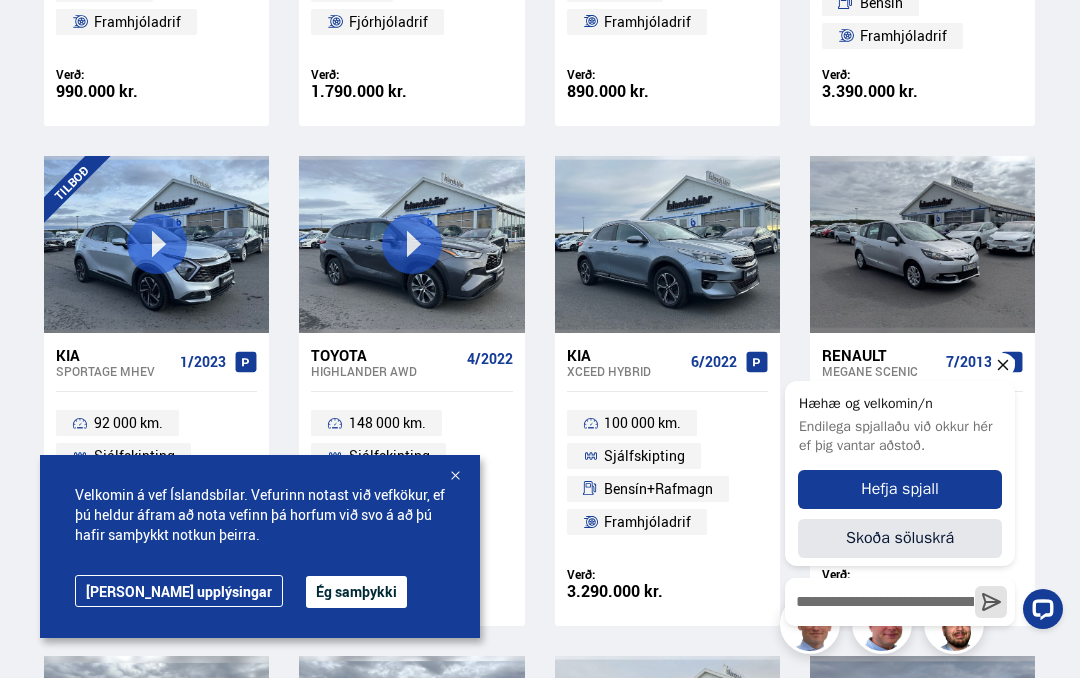 scroll, scrollTop: 1605, scrollLeft: 0, axis: vertical 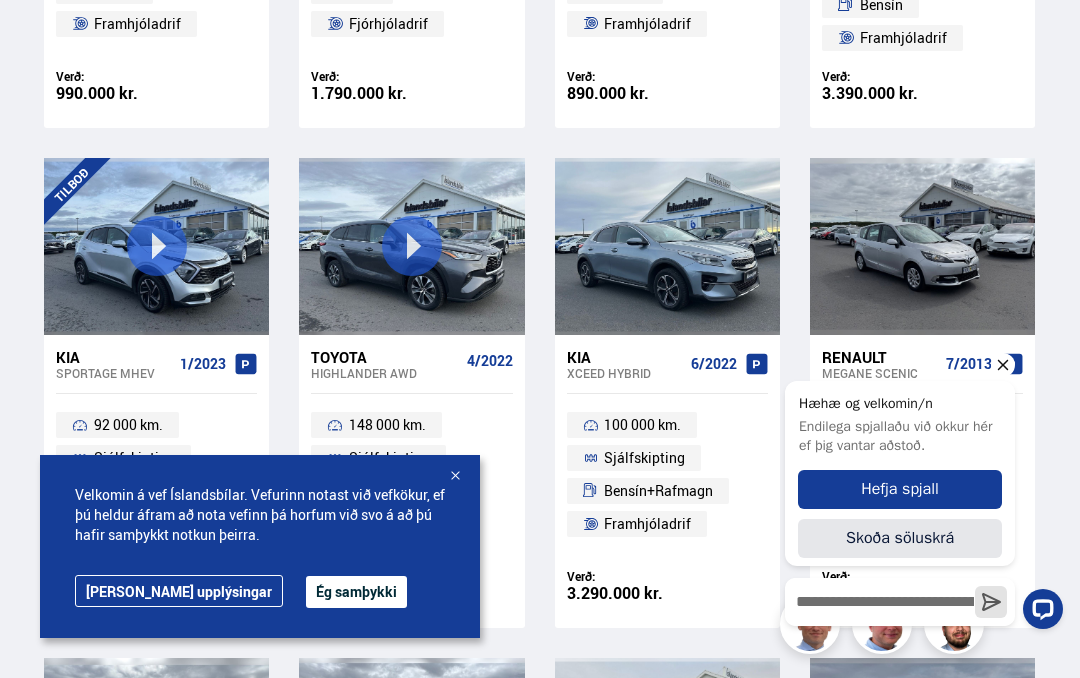 click on "148 000 km.
Sjálfskipting
Bensín Hybrid
Fjórhjóladrif" at bounding box center [411, 474] 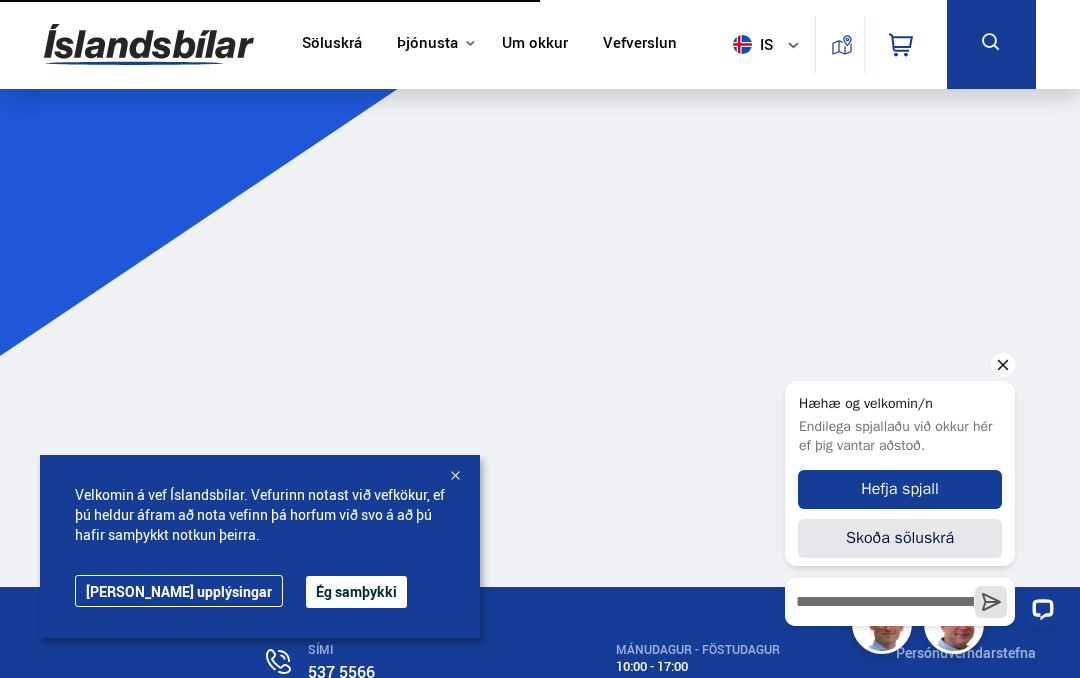 click at bounding box center (455, 477) 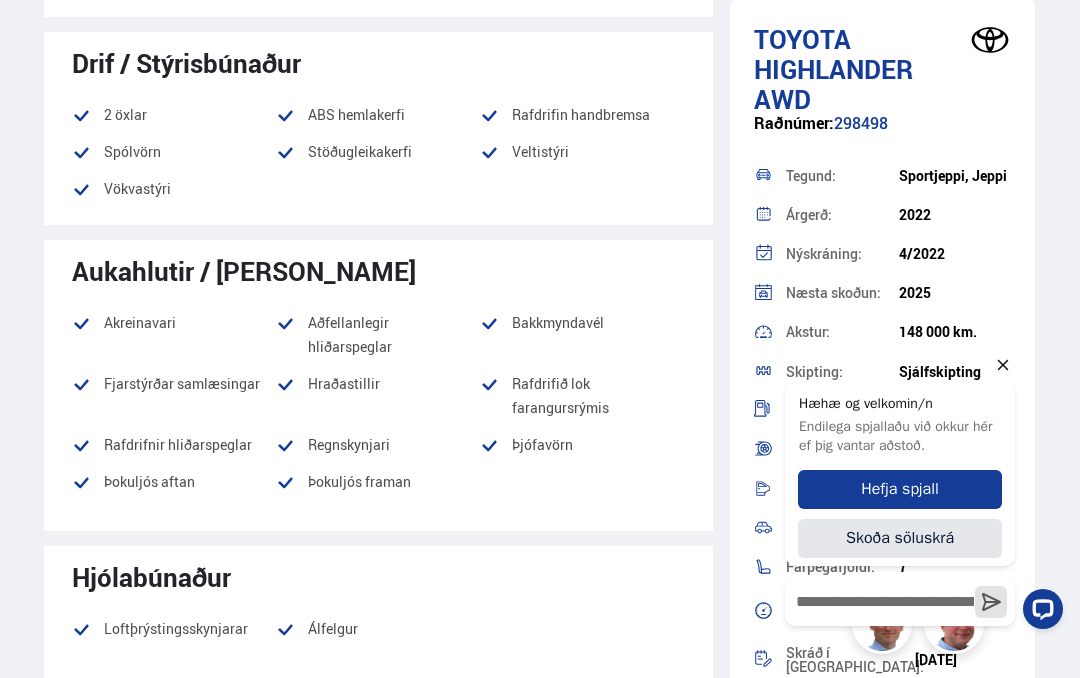 scroll, scrollTop: 1684, scrollLeft: 0, axis: vertical 